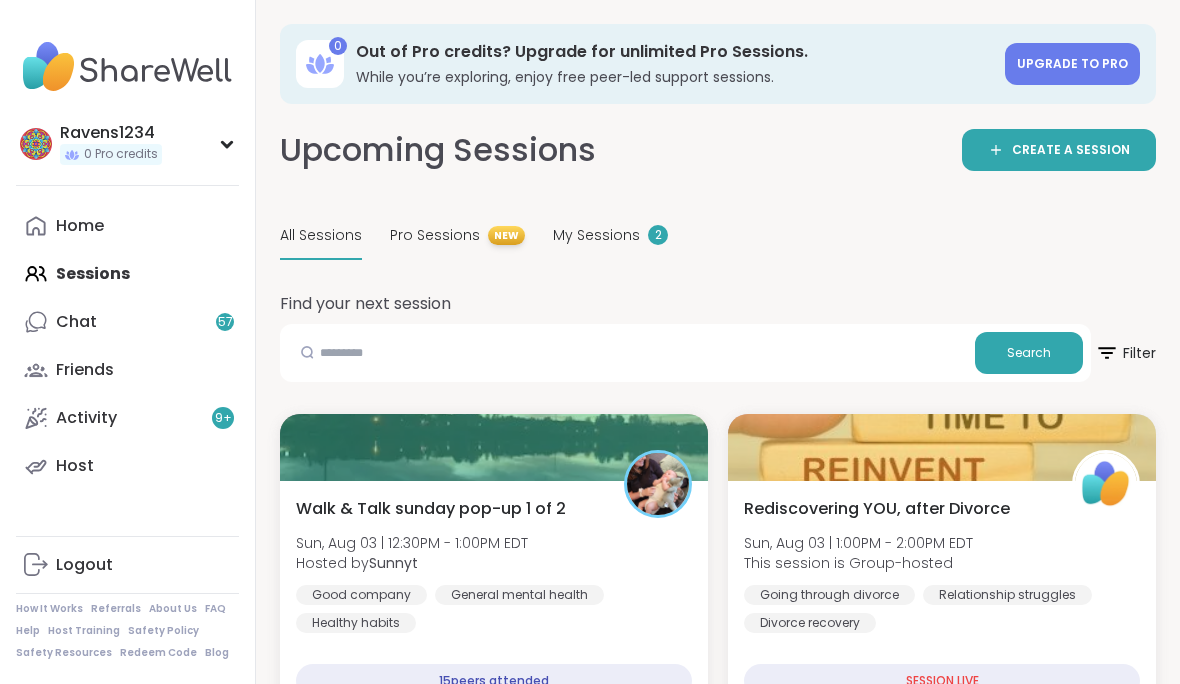 scroll, scrollTop: 168, scrollLeft: 0, axis: vertical 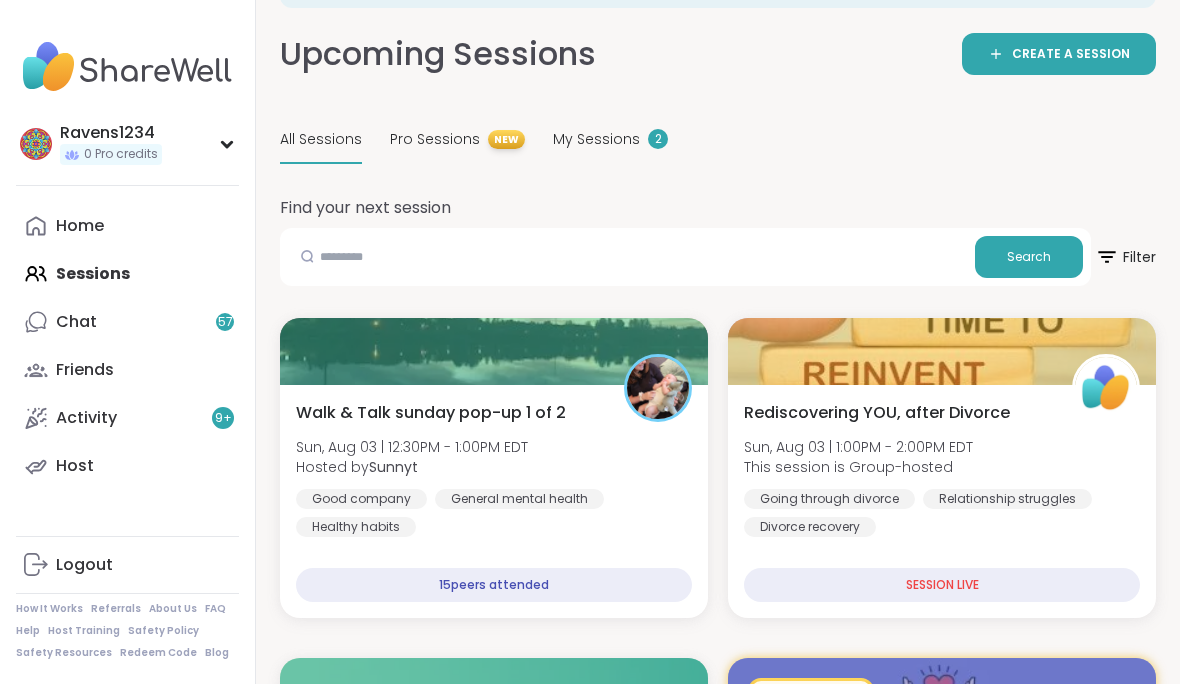 click on "2" at bounding box center (658, 139) 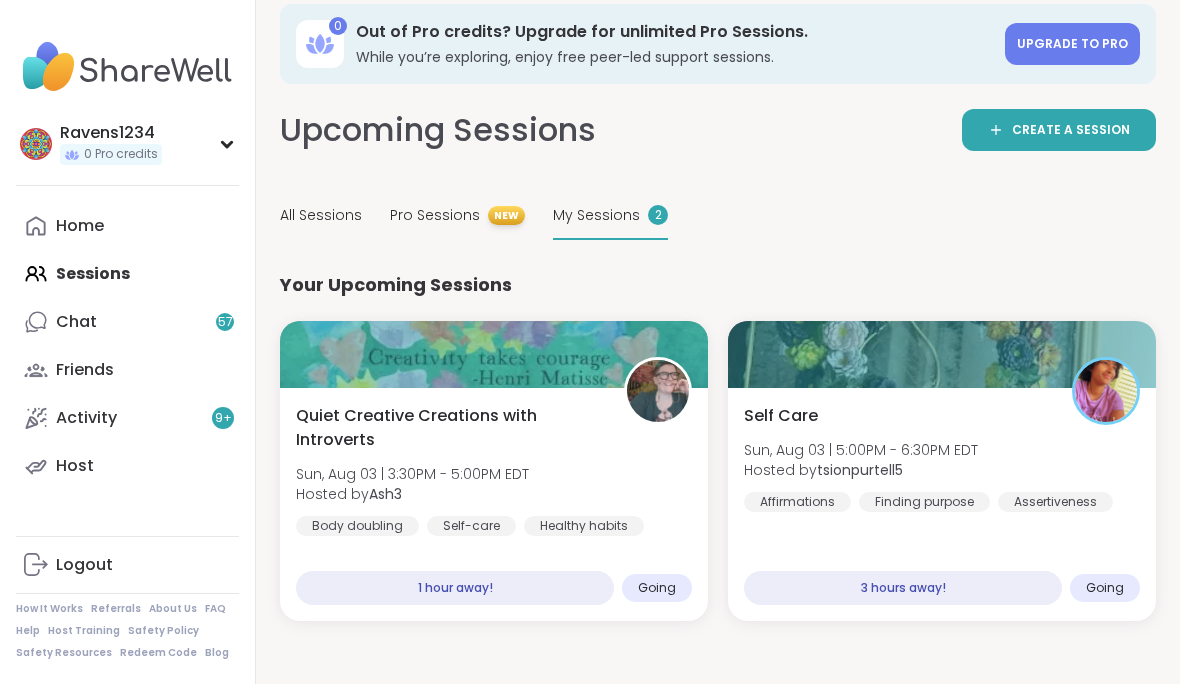 scroll, scrollTop: 20, scrollLeft: 0, axis: vertical 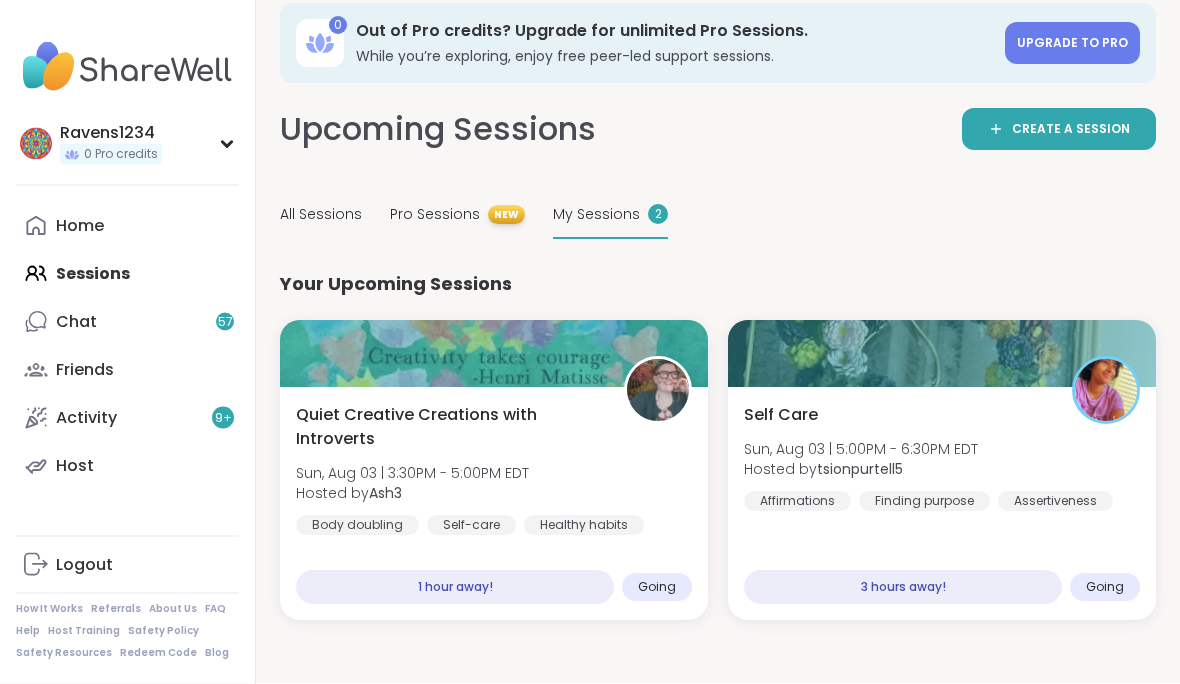 click on "0 Out of Pro credits? Upgrade for unlimited Pro Sessions. While you’re exploring, enjoy free peer-led support sessions. Upgrade to Pro Upcoming Sessions CREATE A SESSION All Sessions Pro Sessions NEW My Sessions 2 Your Upcoming Sessions Quiet Creative Creations with Introverts Sun, Aug 03 | 3:30PM - 5:00PM EDT Hosted by  Ash3 Body doubling Self-care Healthy habits 1 hour away! Going Self Care  Sun, Aug 03 | 5:00PM - 6:30PM EDT Hosted by  tsionpurtell5 Affirmations Finding purpose Assertiveness 3 hours away! Going" at bounding box center (718, 322) 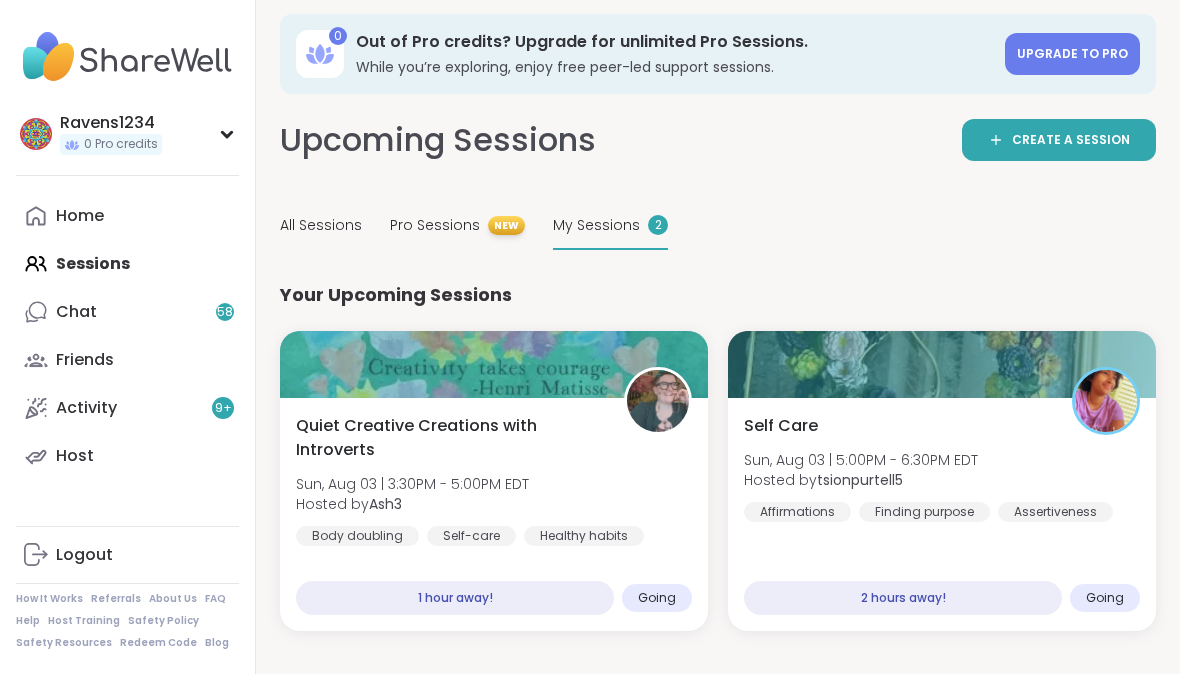 scroll, scrollTop: 10, scrollLeft: 0, axis: vertical 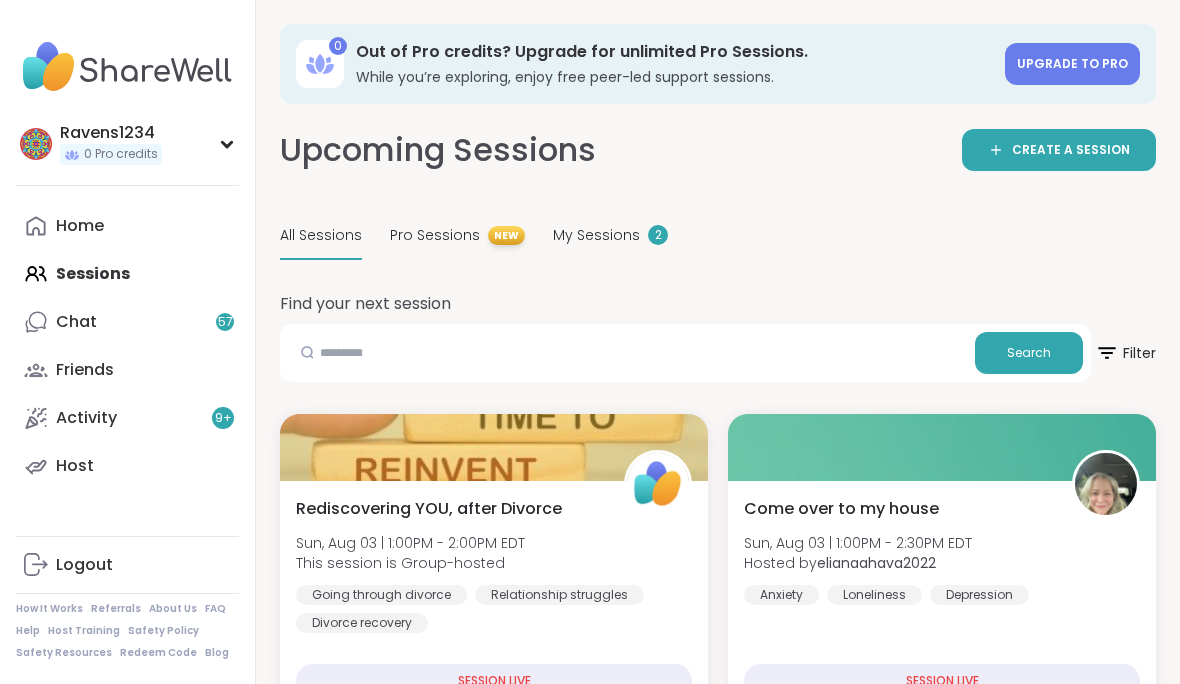 click on "My Sessions 2" at bounding box center [610, 236] 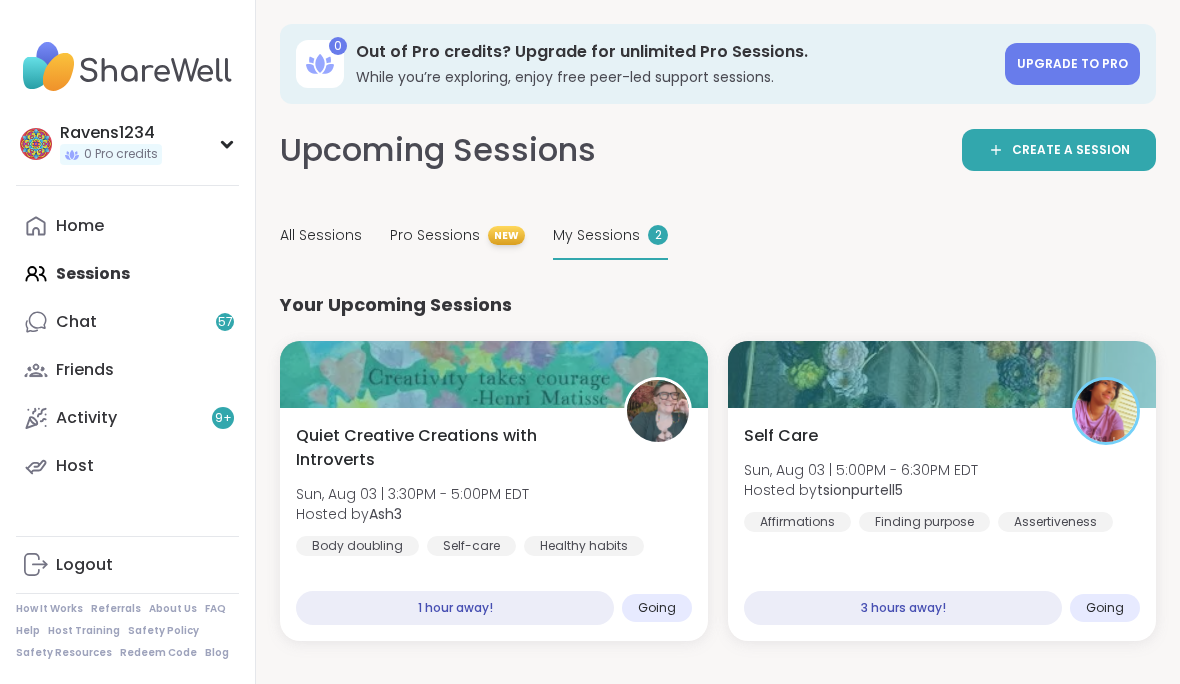 click on "My Sessions" at bounding box center (596, 235) 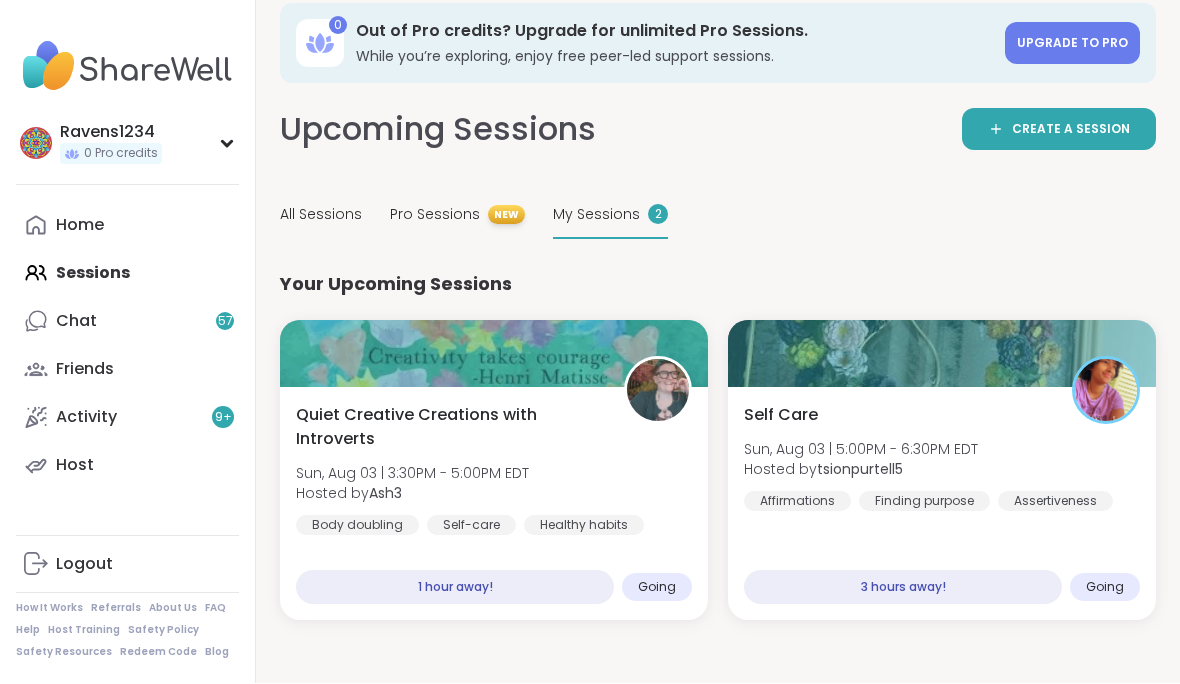 click on "All Sessions" at bounding box center [321, 215] 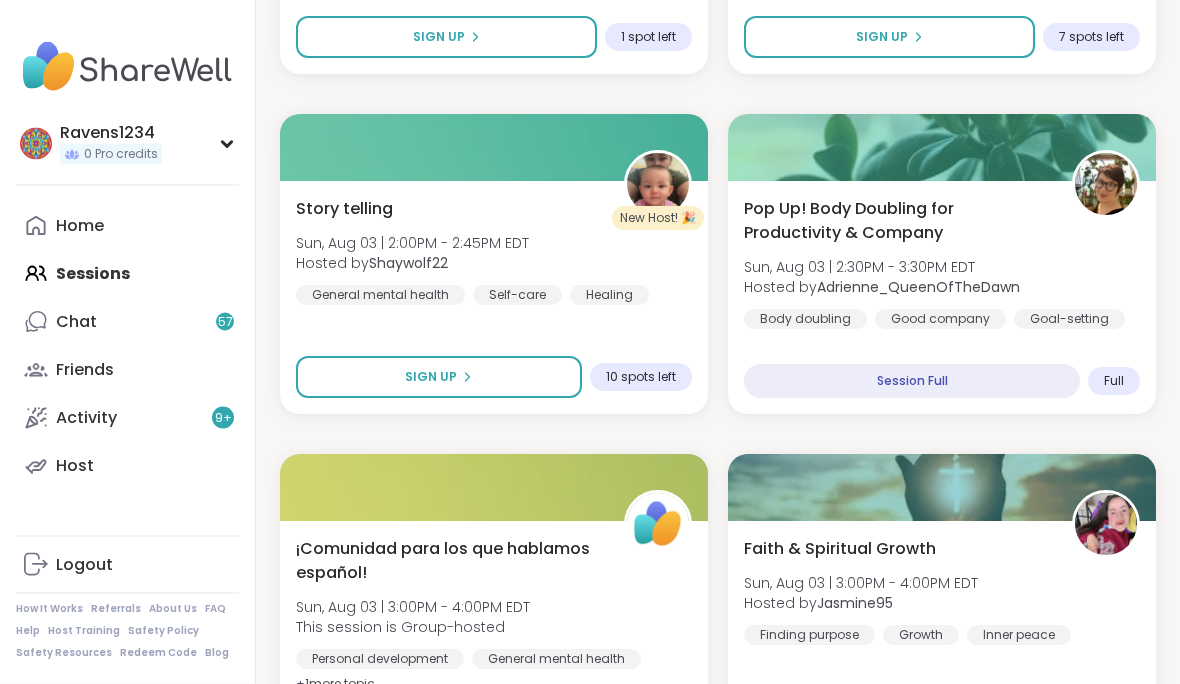 scroll, scrollTop: 1319, scrollLeft: 0, axis: vertical 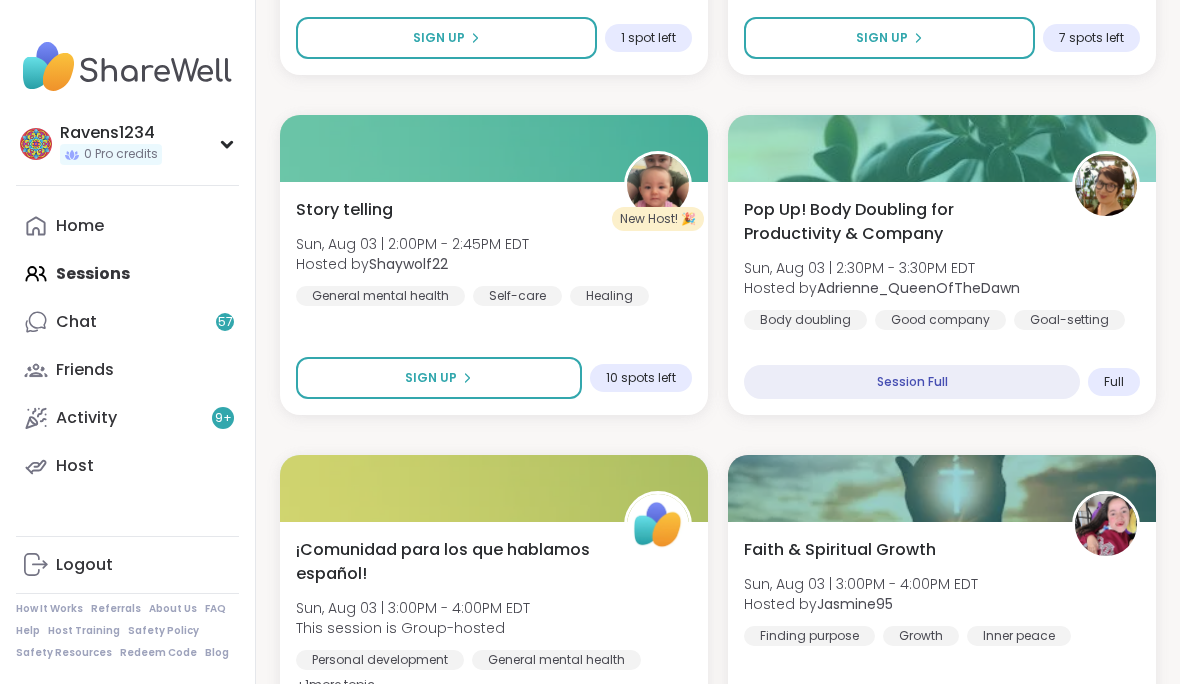 click on "Sign Up" at bounding box center [439, 378] 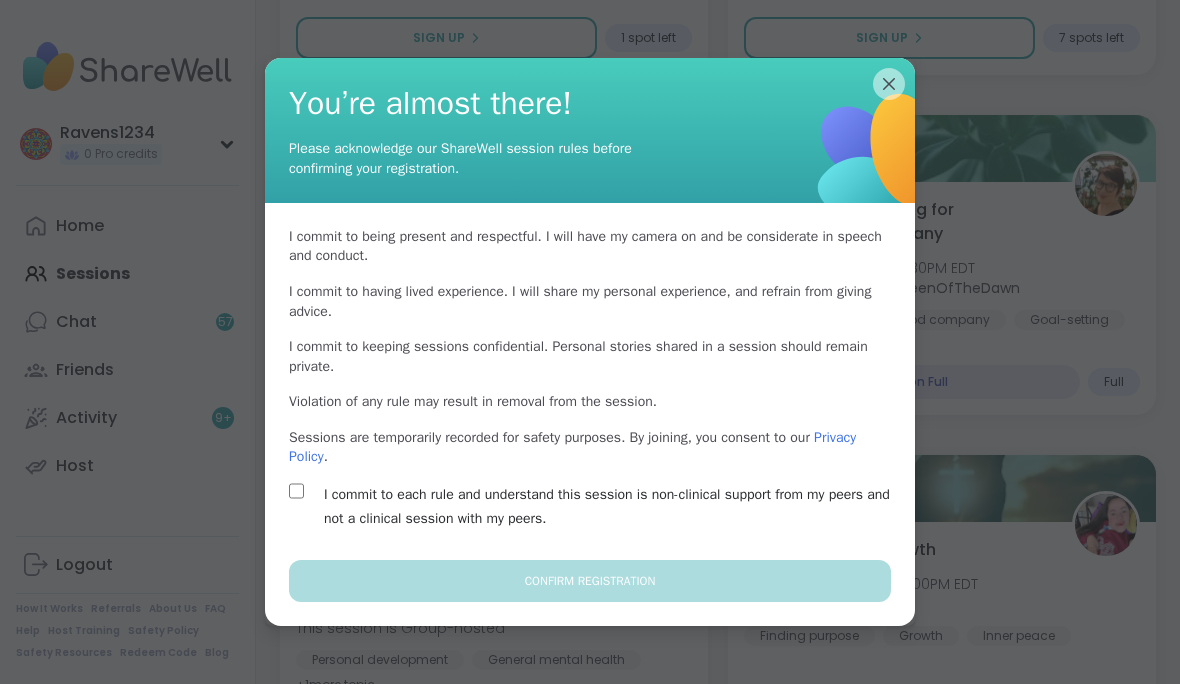 click on "I commit to each rule and understand this session is non-clinical support from my peers and not a clinical session with my peers." at bounding box center (613, 507) 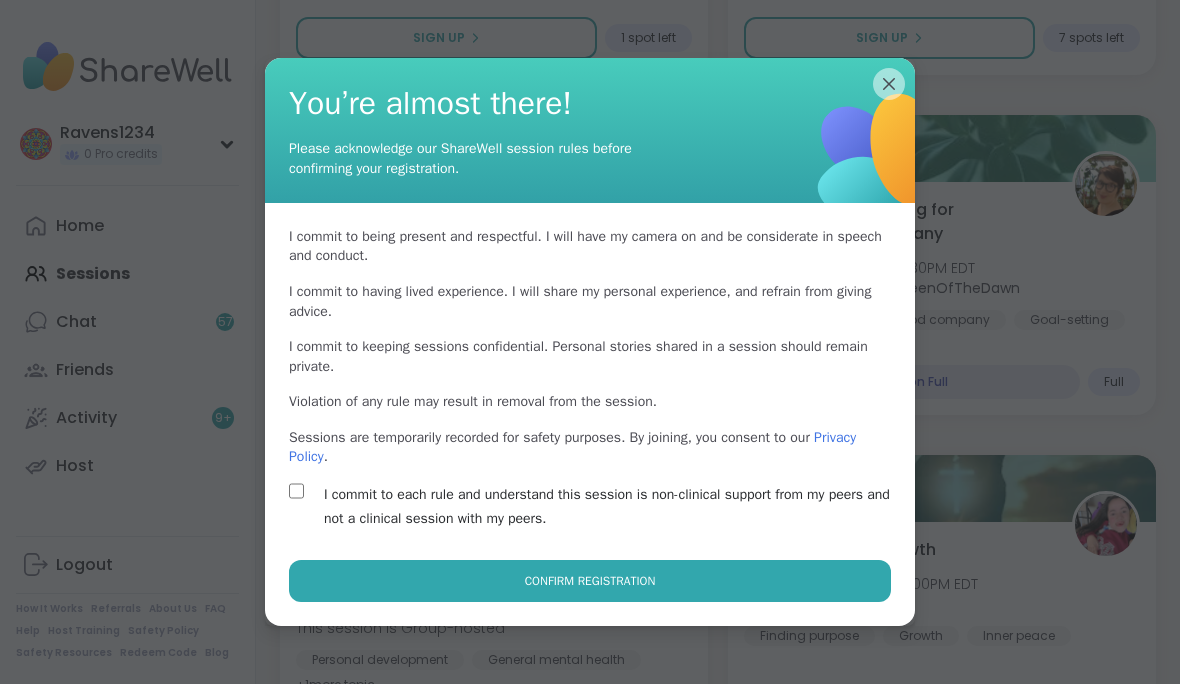 click on "Confirm Registration" at bounding box center [590, 581] 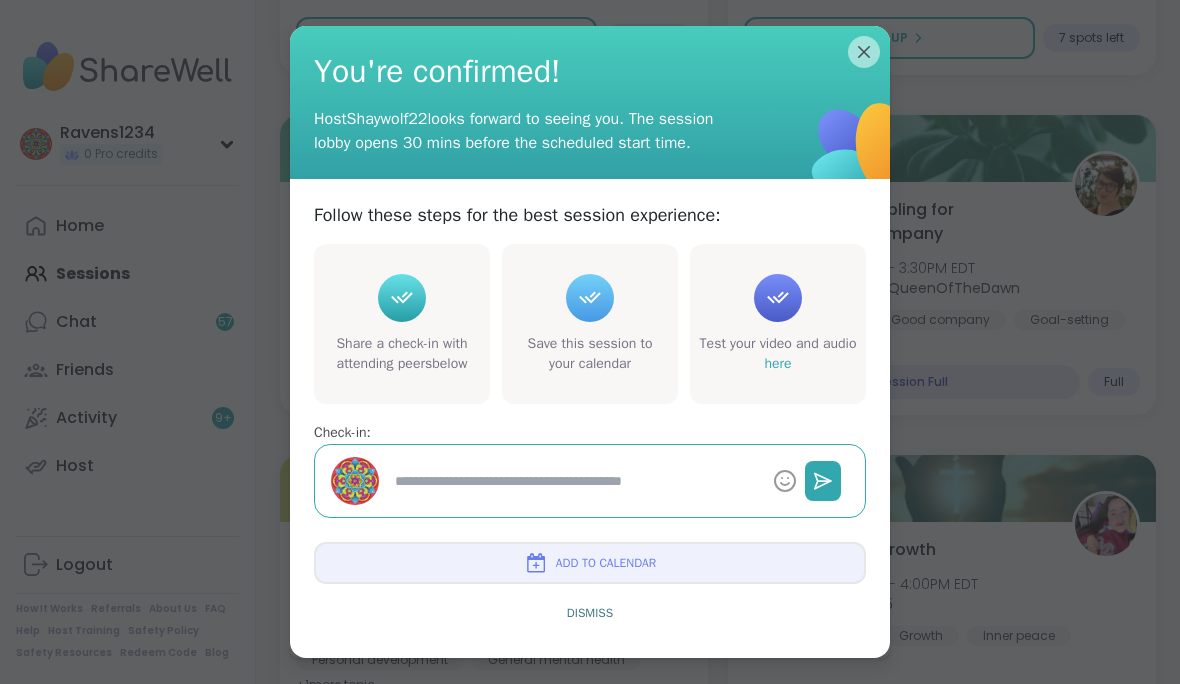 type on "*" 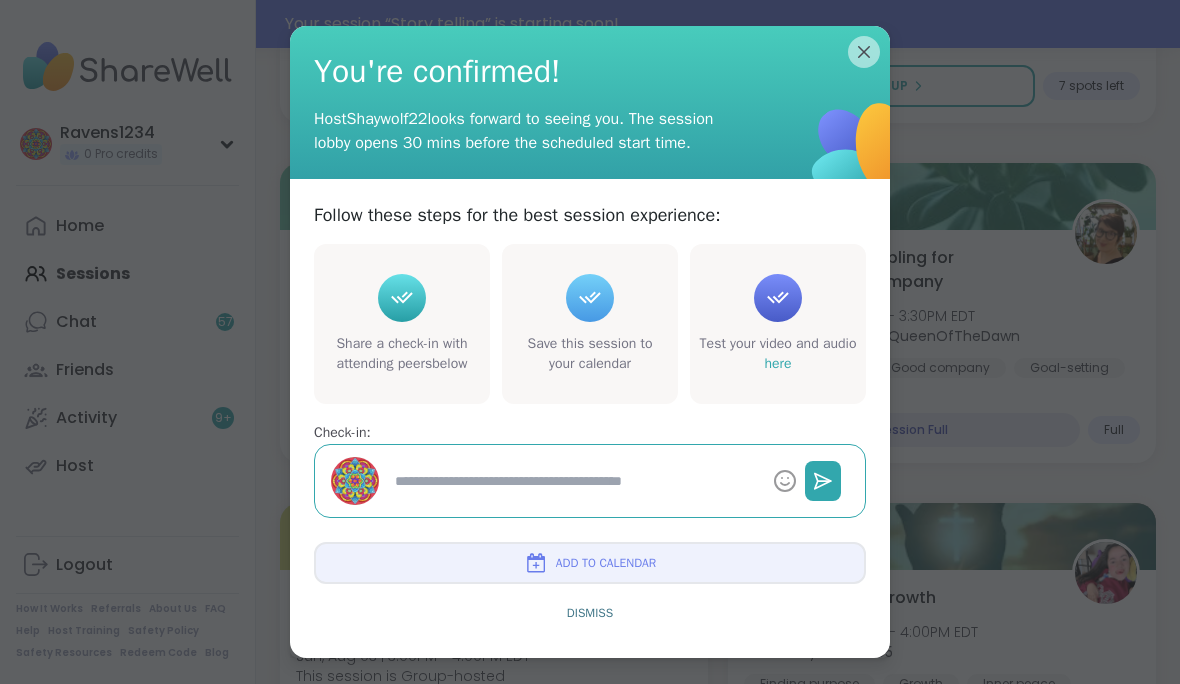 click on "You're confirmed! Host  Shaywolf22  looks forward to seeing you.   The session lobby opens 30 mins before the scheduled start time." at bounding box center (590, 102) 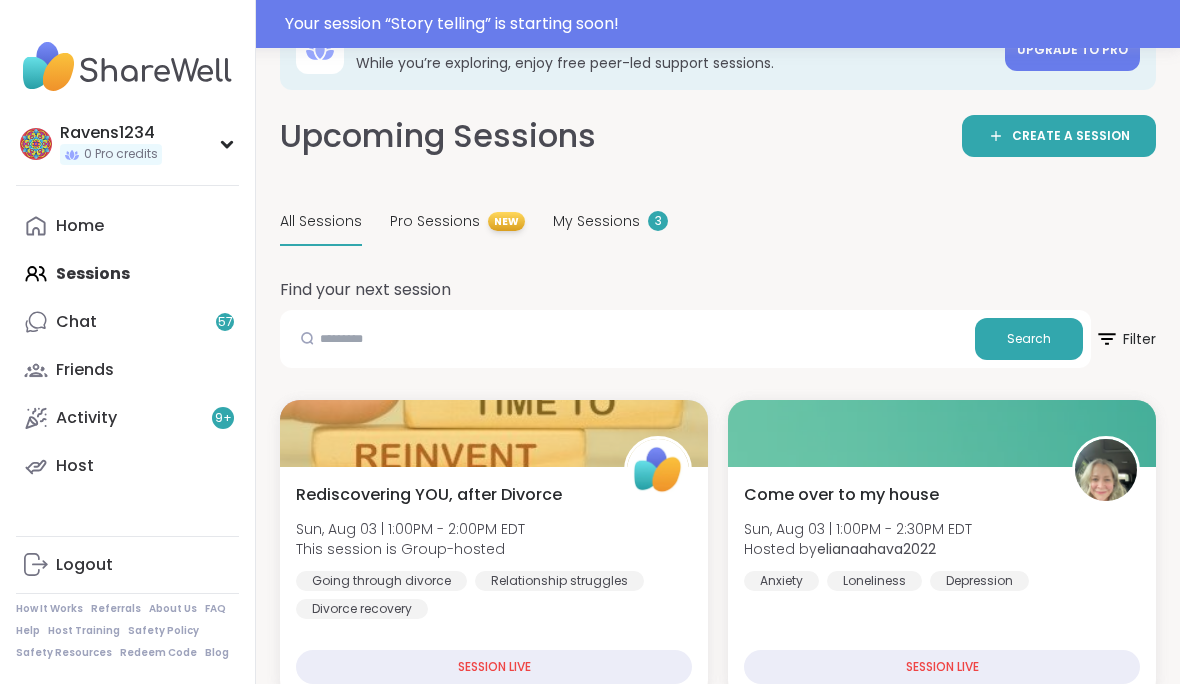 scroll, scrollTop: 0, scrollLeft: 0, axis: both 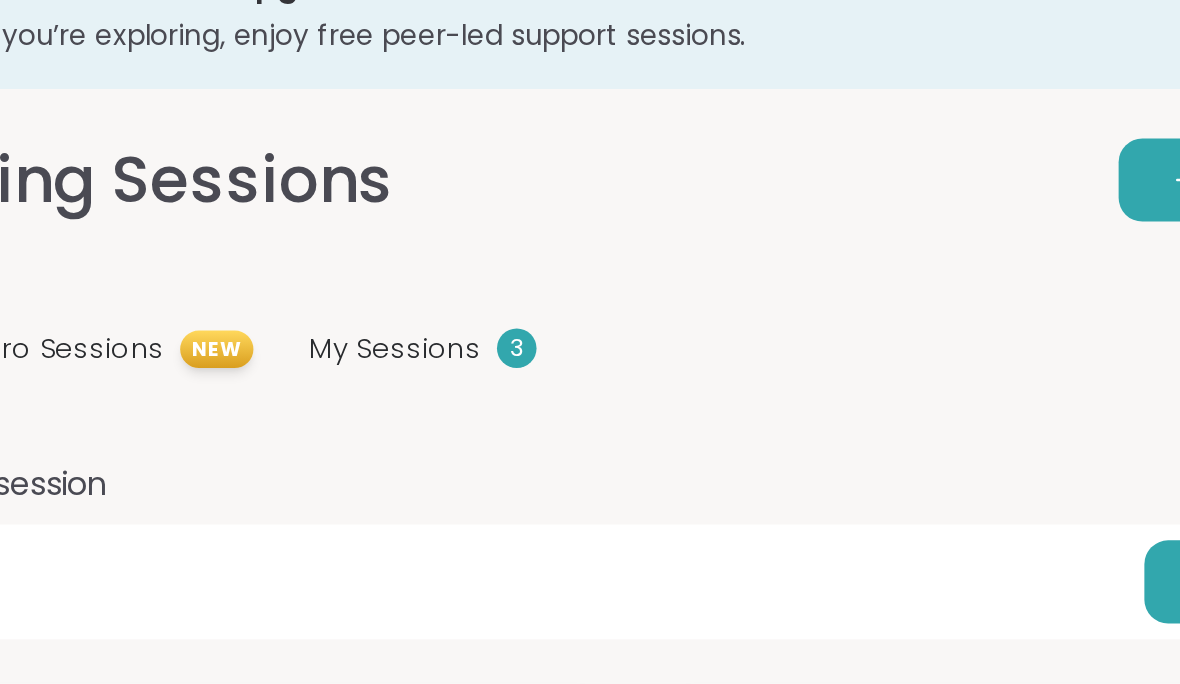 click on "3" at bounding box center [658, 283] 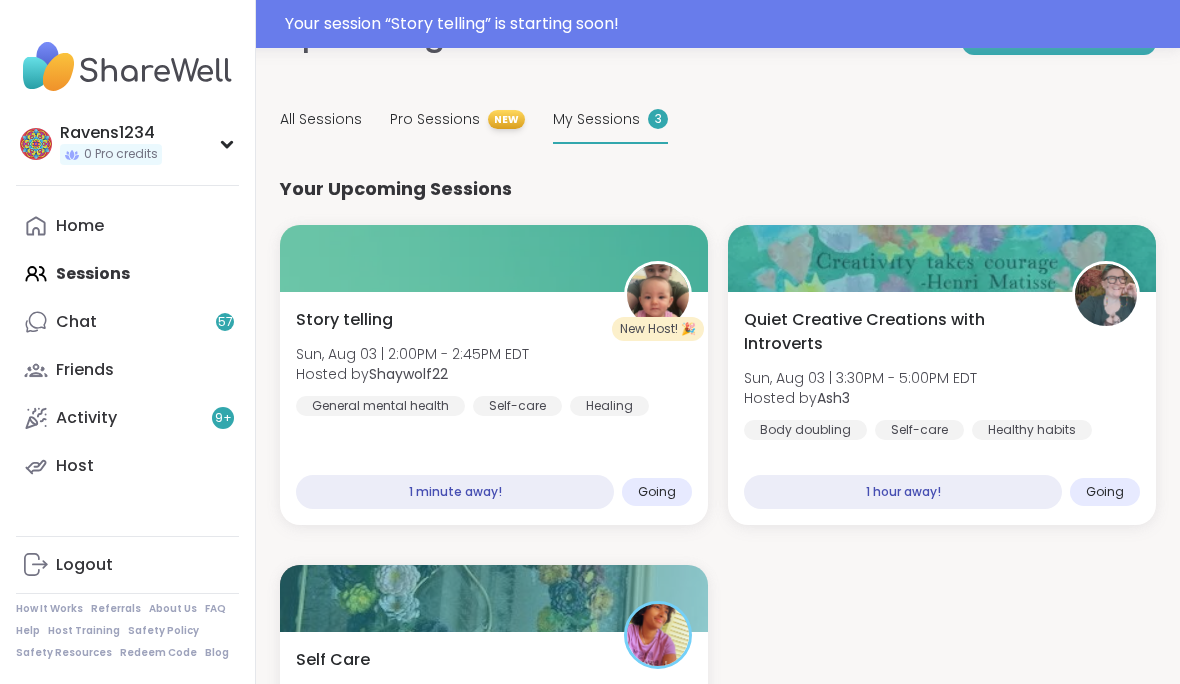 scroll, scrollTop: 166, scrollLeft: 0, axis: vertical 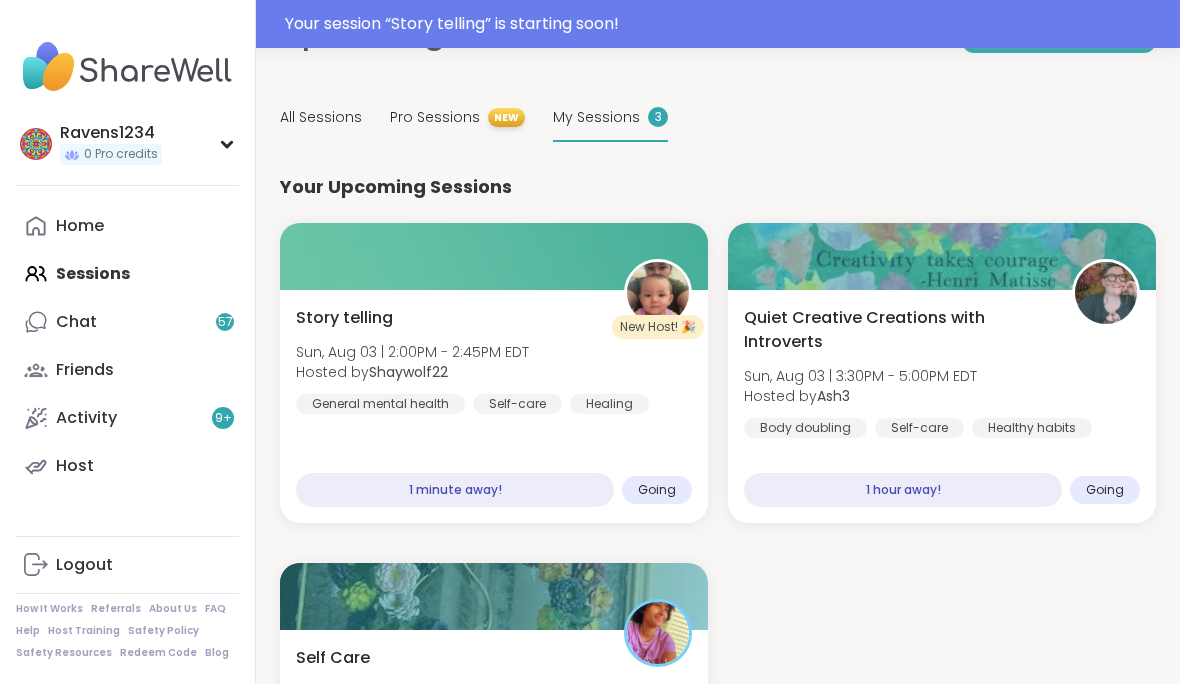 click on "1 minute away!" at bounding box center [455, 490] 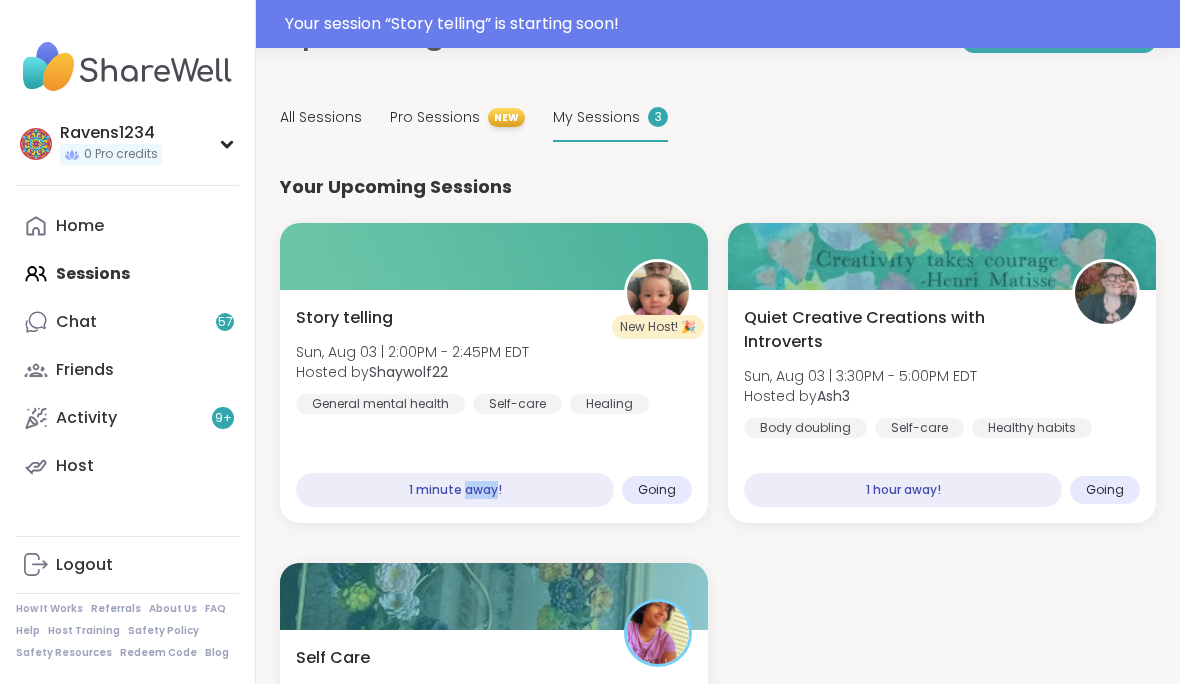 scroll, scrollTop: 162, scrollLeft: 0, axis: vertical 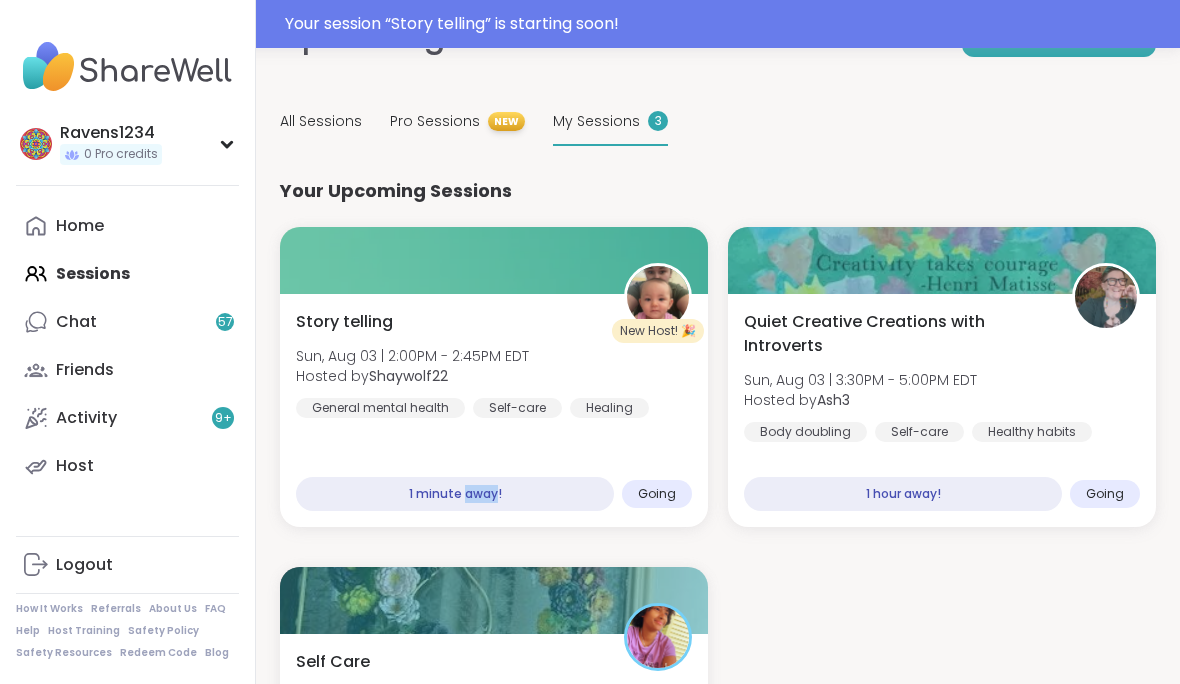click on "Story telling  Sun, Aug 03 | 2:00PM - 2:45PM EDT Hosted by  Shaywolf22 General mental health Self-care Healing" at bounding box center [494, 364] 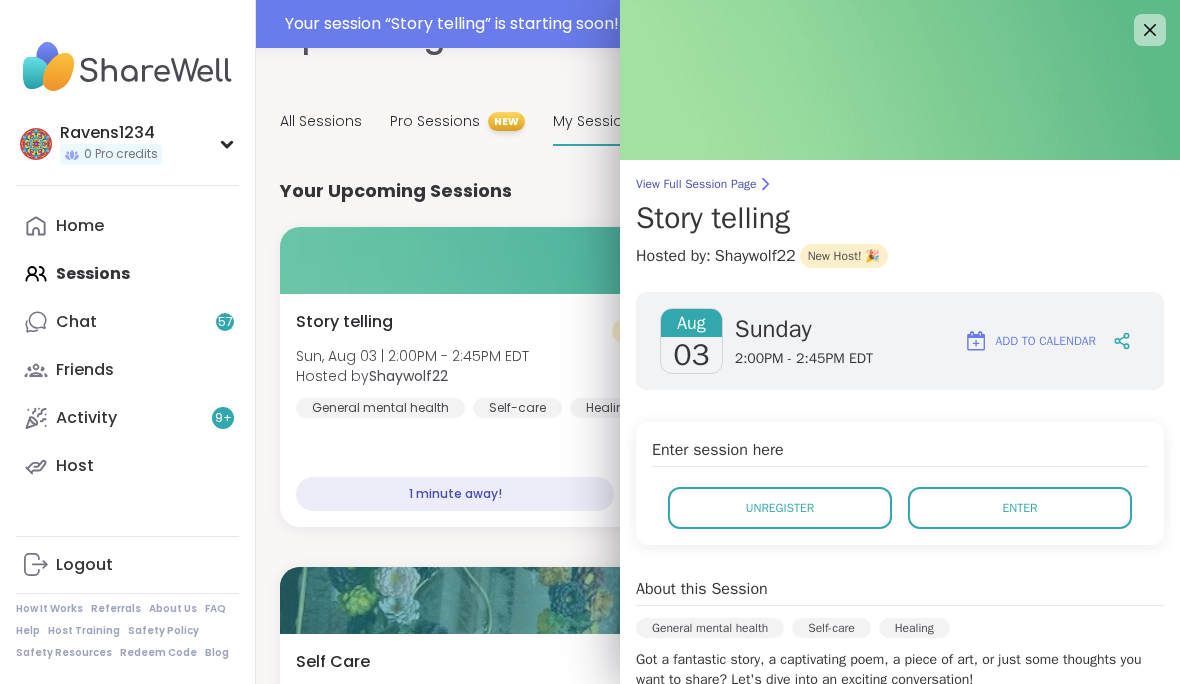 click on "Enter" at bounding box center [1020, 508] 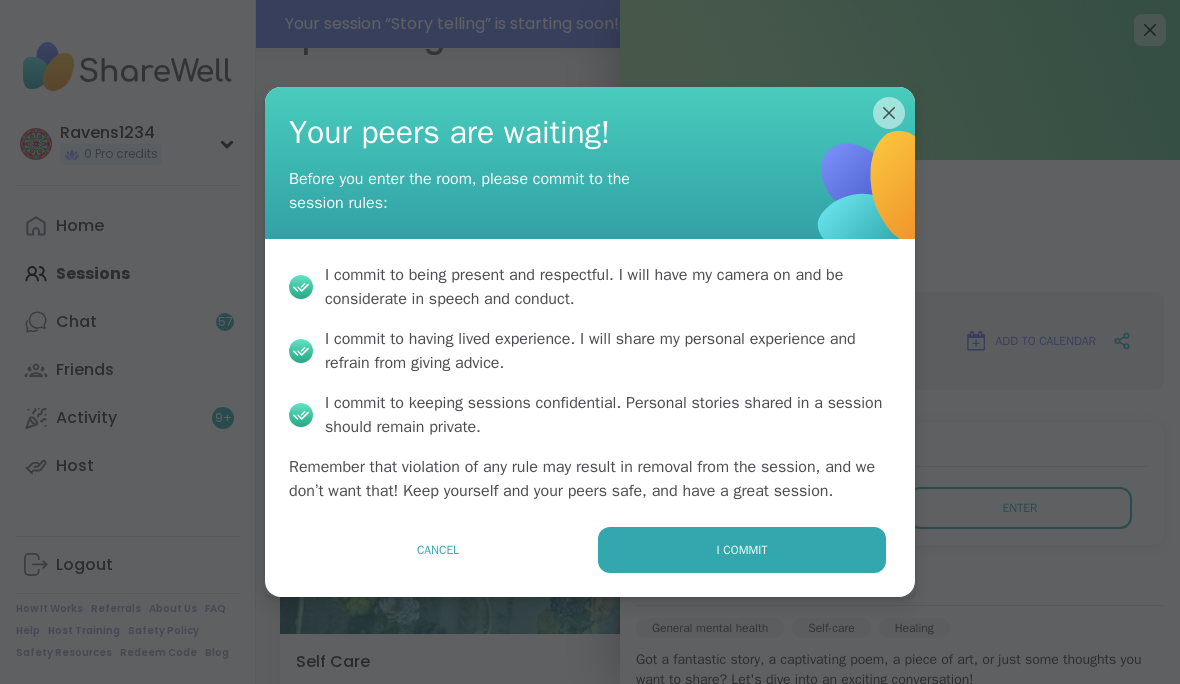 click on "I commit" at bounding box center (742, 550) 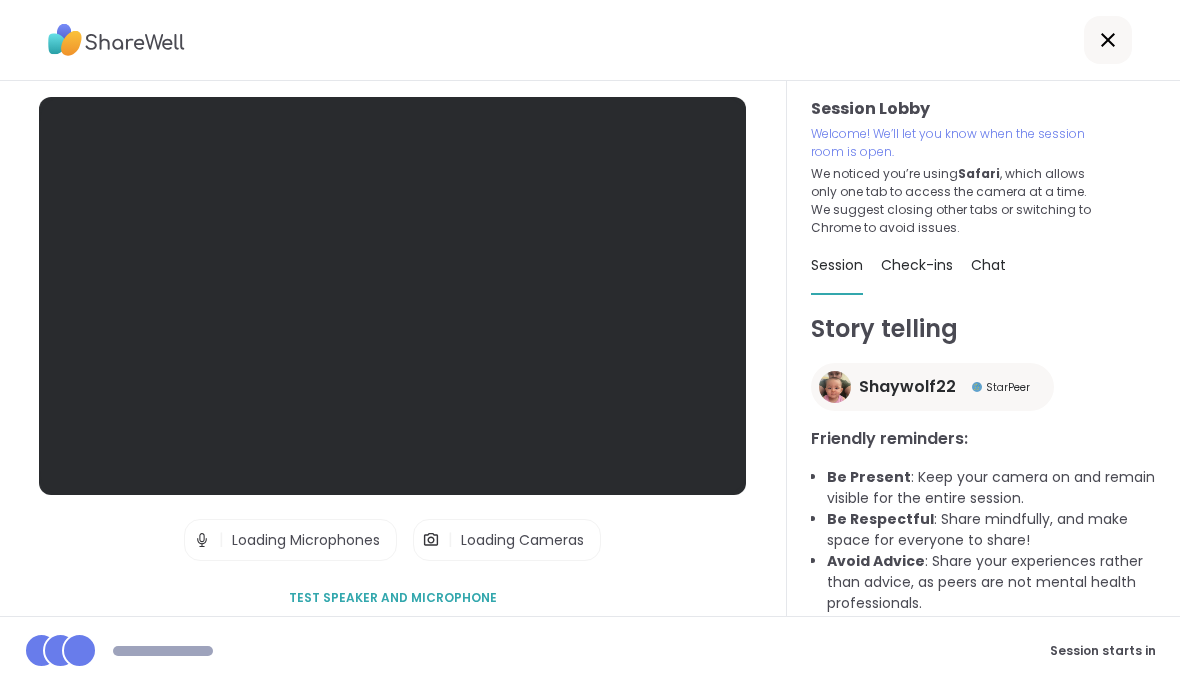 scroll, scrollTop: 78, scrollLeft: 0, axis: vertical 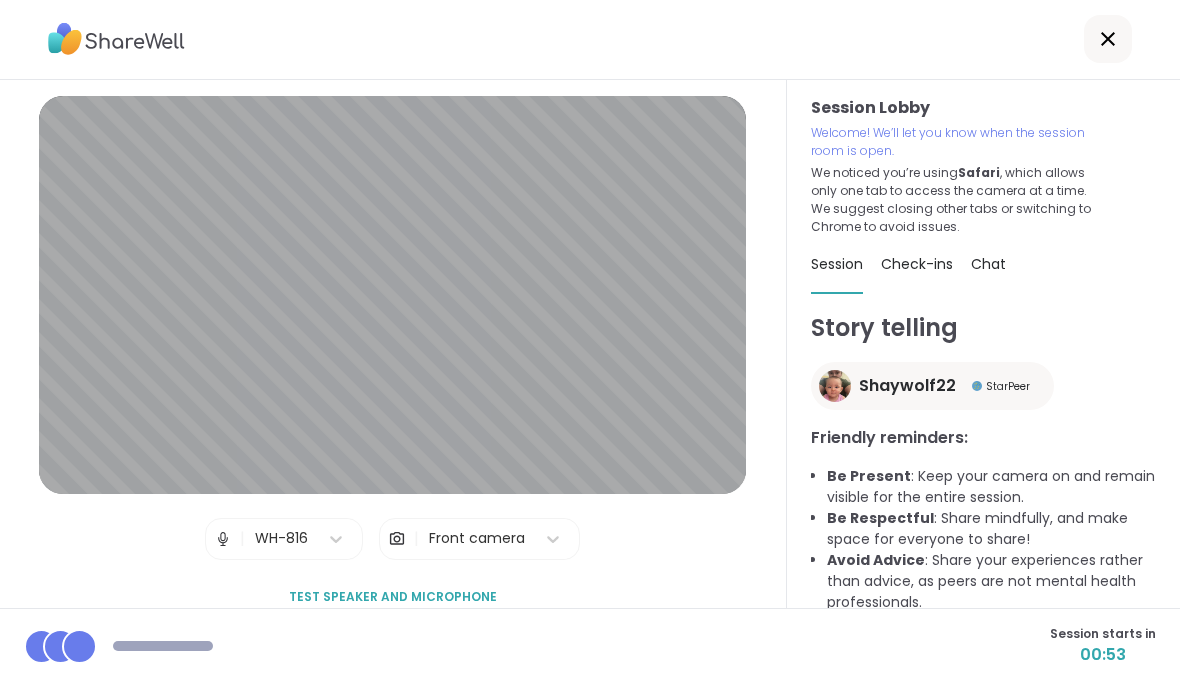 click on "Session Lobby Welcome! We’ll let you know when the session room is open. We noticed you’re using  Safari , which allows only one tab to access the camera at a time. We suggest closing other tabs or switching to Chrome to avoid issues. Session Check-ins Chat Story telling  Shaywolf22 StarPeer Friendly reminders: Be Present : Keep your camera on and remain visible for the entire session. Be Respectful : Share mindfully, and make space for everyone to share! Avoid Advice : Share your experiences rather than advice, as peers are not mental health professionals." at bounding box center [983, 345] 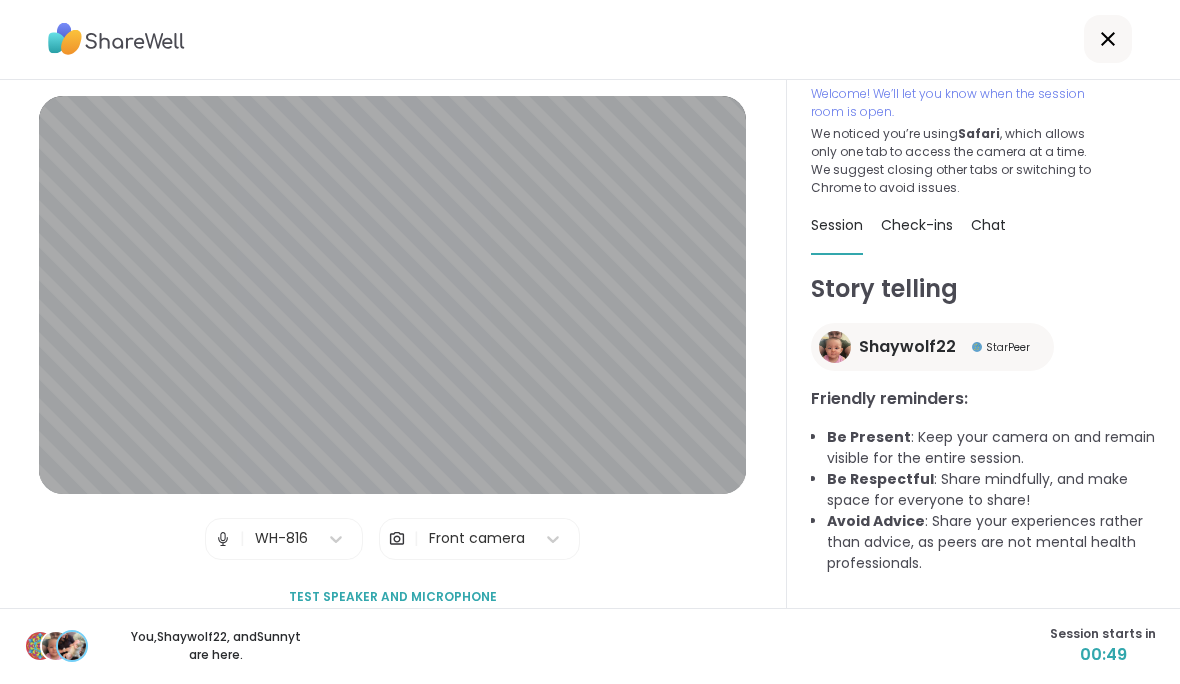 scroll, scrollTop: 40, scrollLeft: 0, axis: vertical 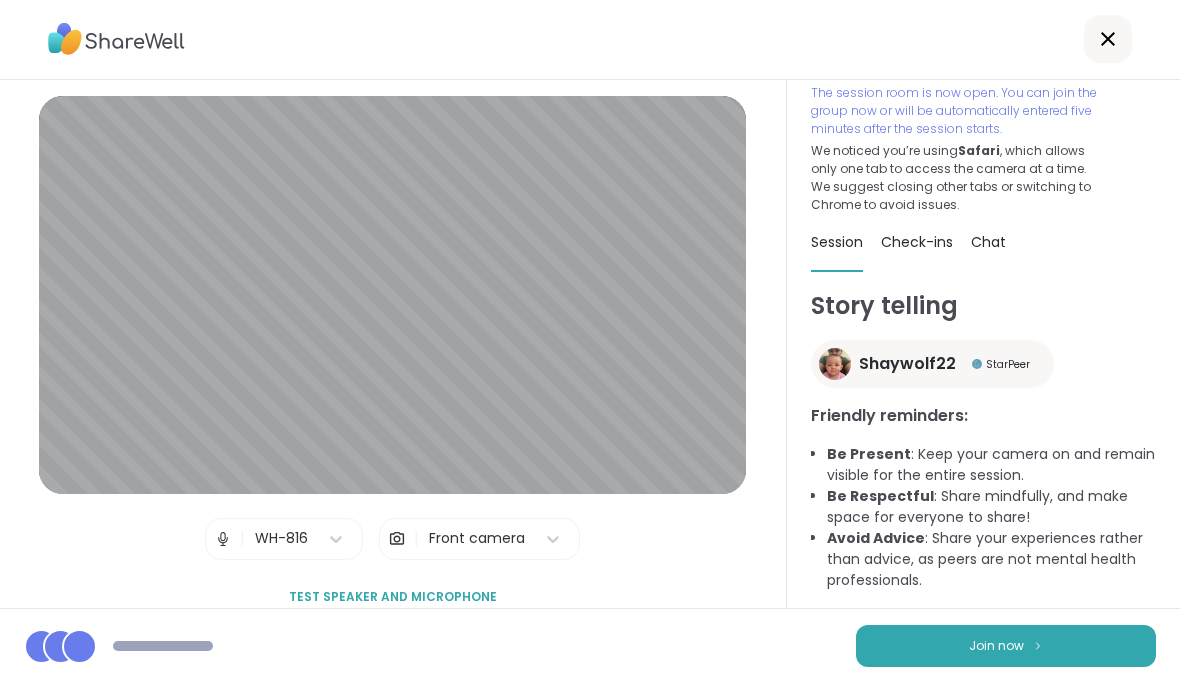 click on "Join now" at bounding box center (1006, 647) 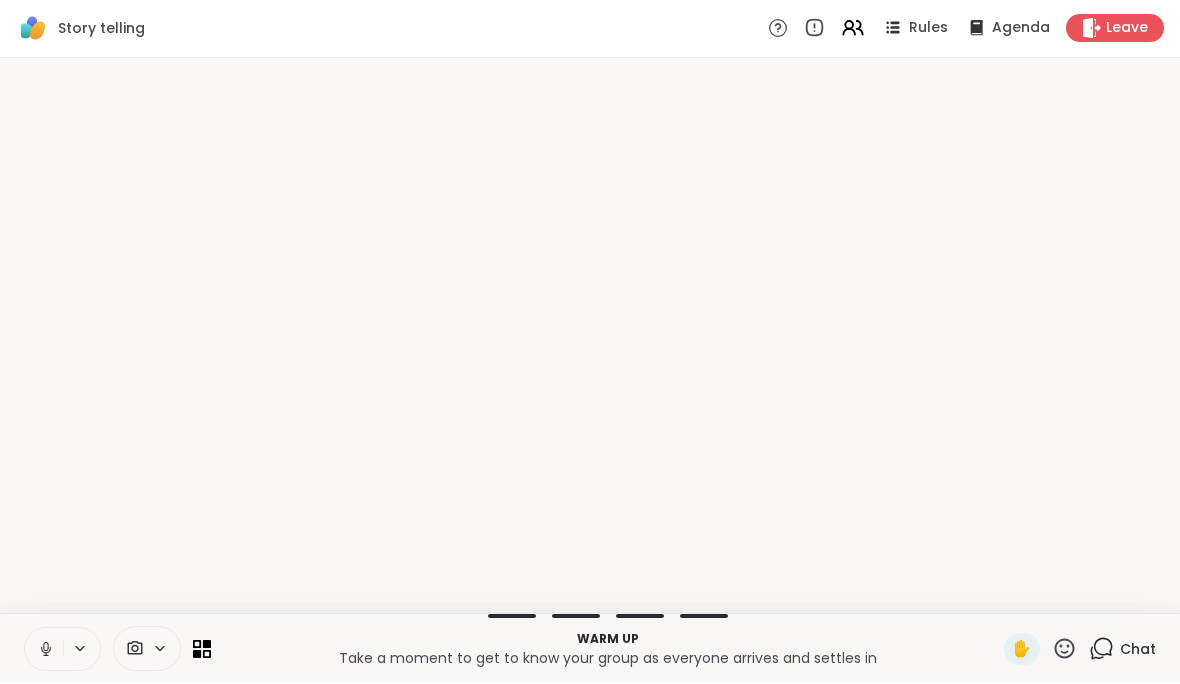 scroll, scrollTop: 0, scrollLeft: 0, axis: both 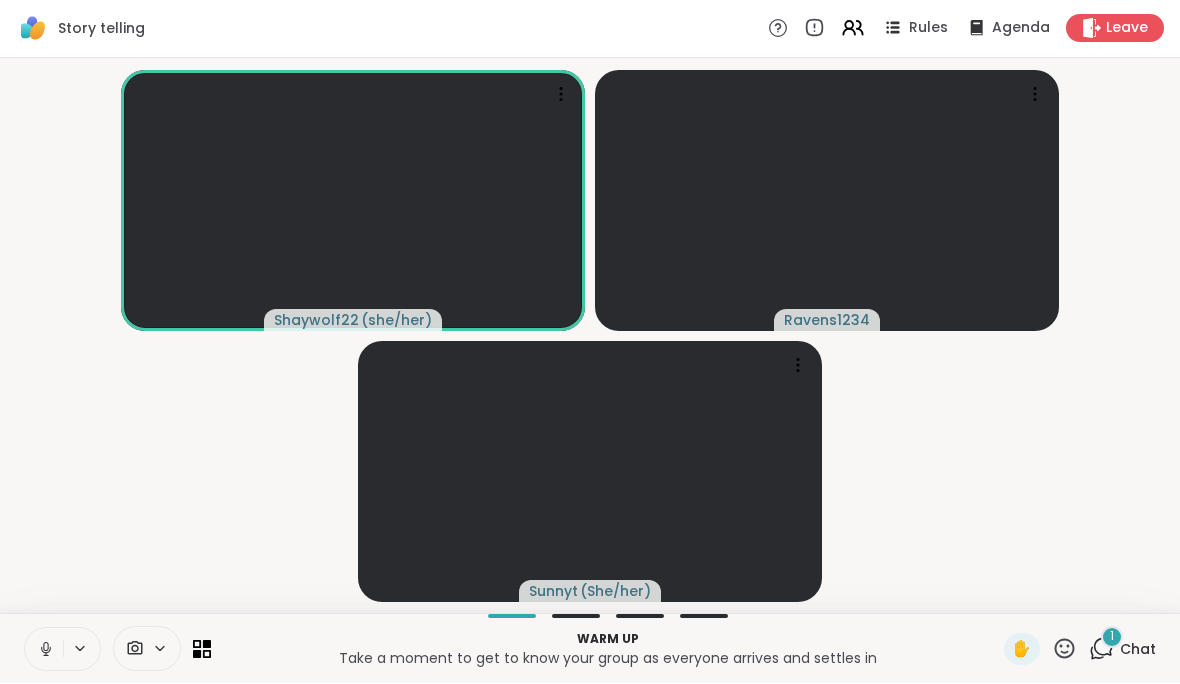click on "1 Chat" at bounding box center (1122, 650) 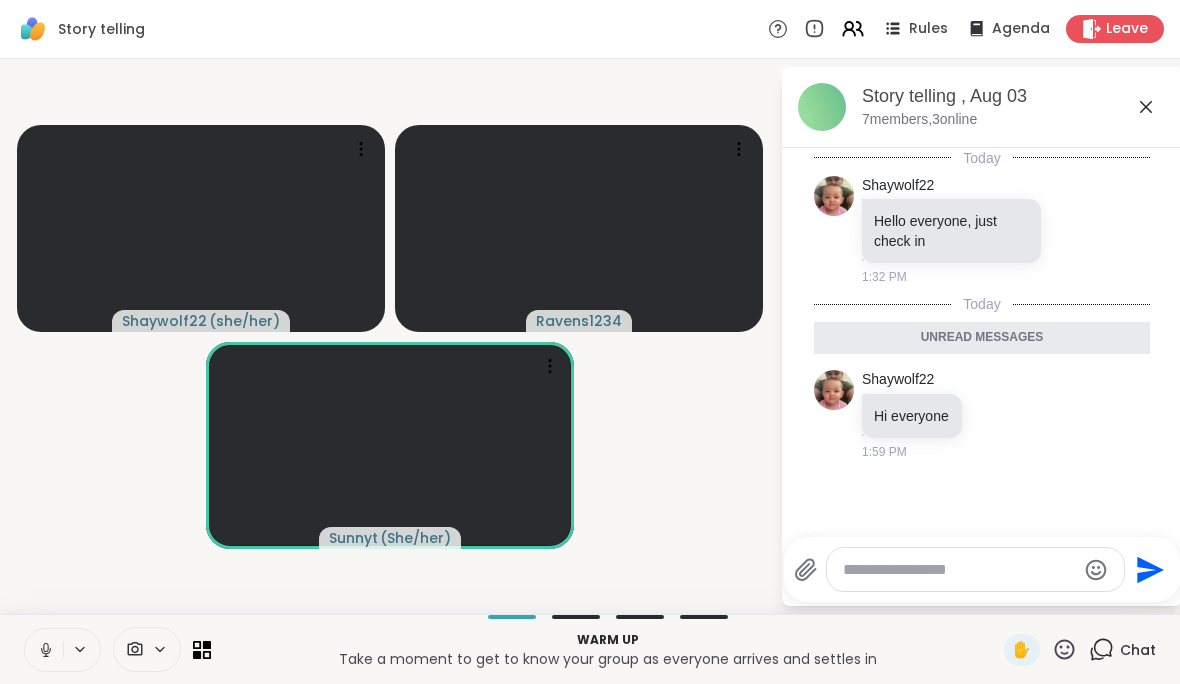 click 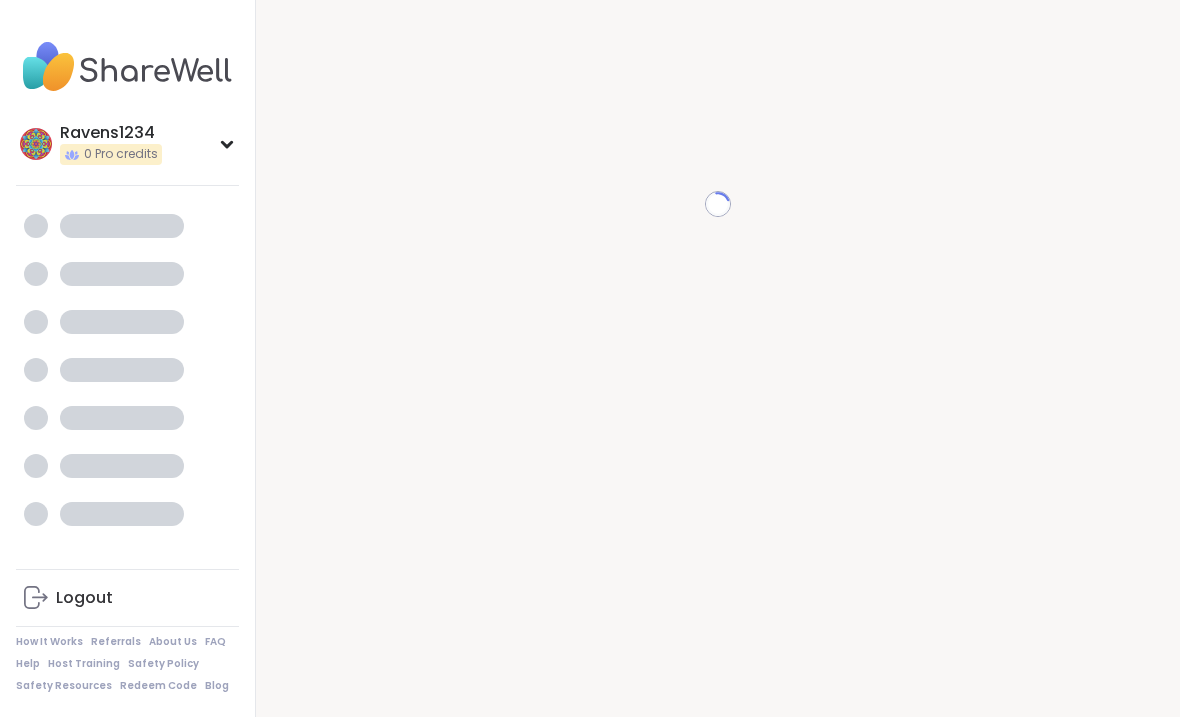 scroll, scrollTop: 21, scrollLeft: 0, axis: vertical 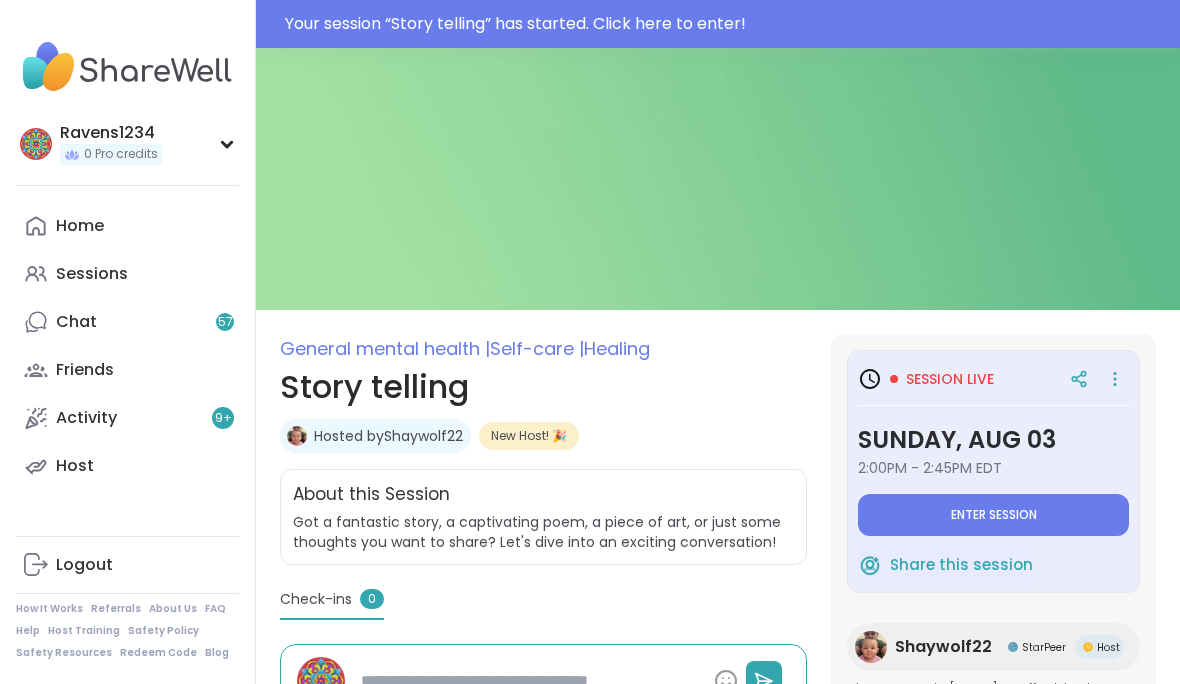 click on "Enter session" at bounding box center (994, 515) 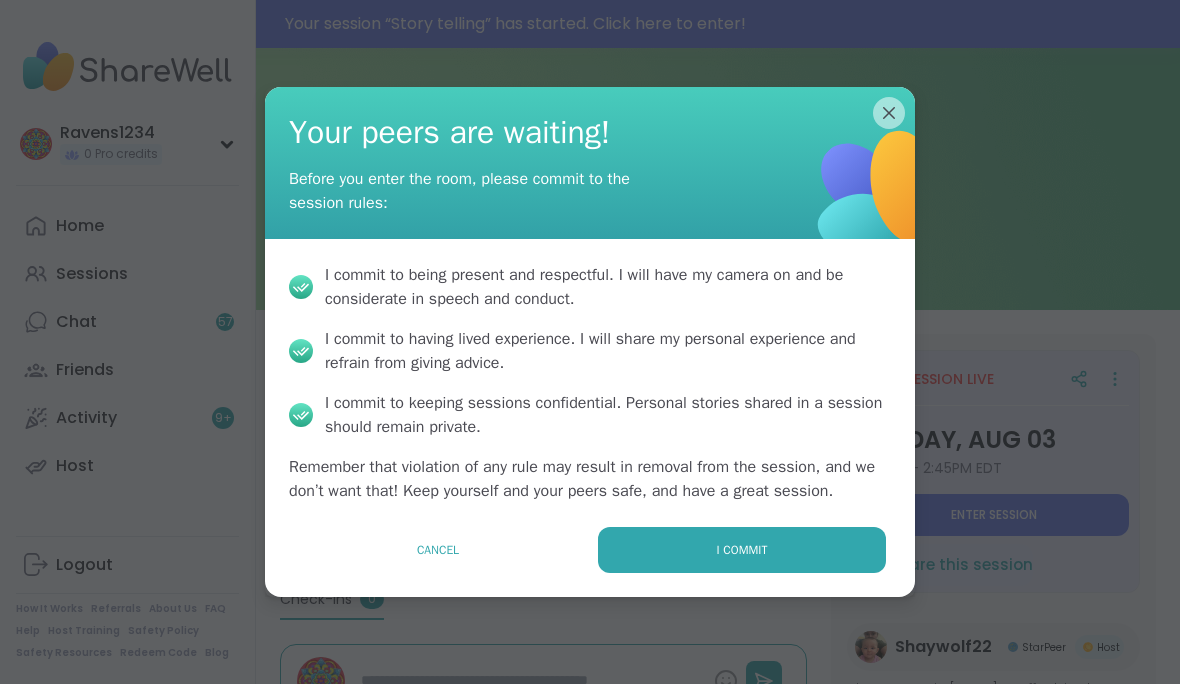 click on "I commit" at bounding box center [742, 550] 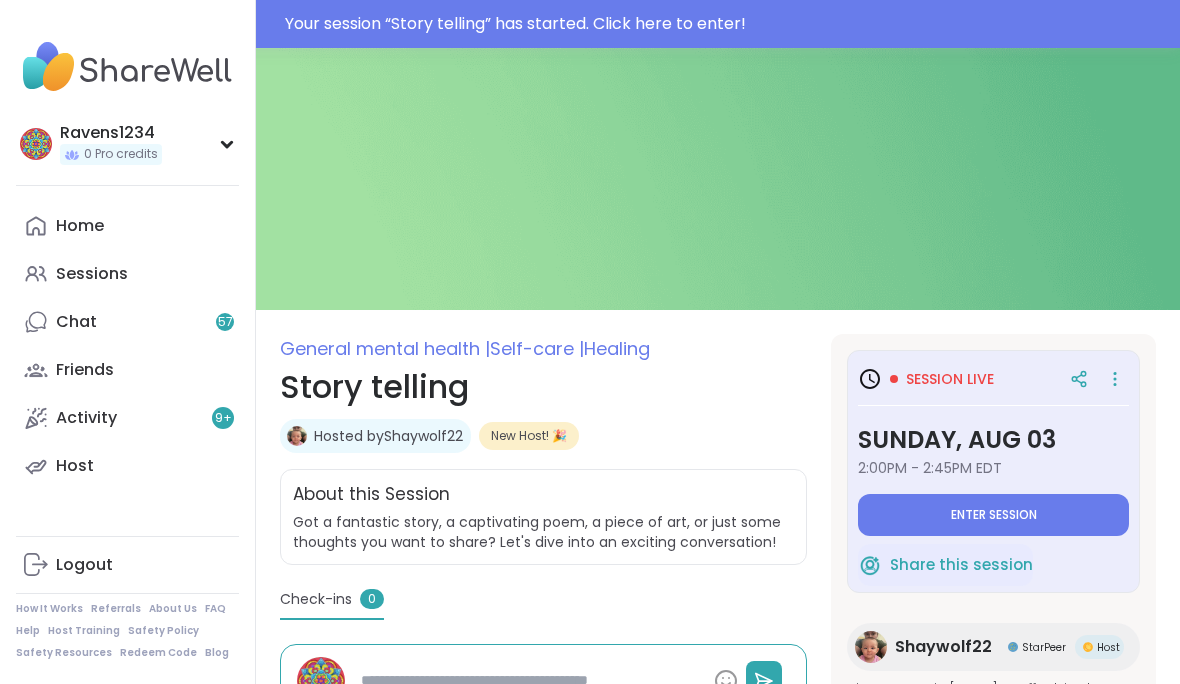 type on "*" 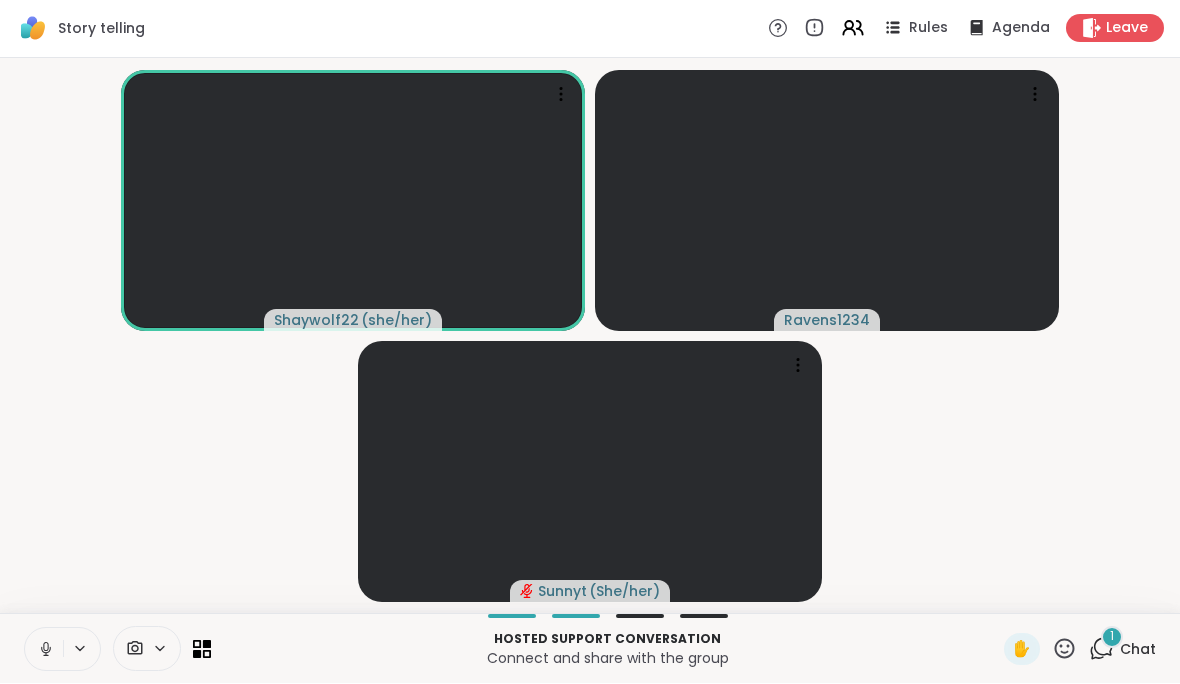 click on "1 Chat" at bounding box center [1122, 650] 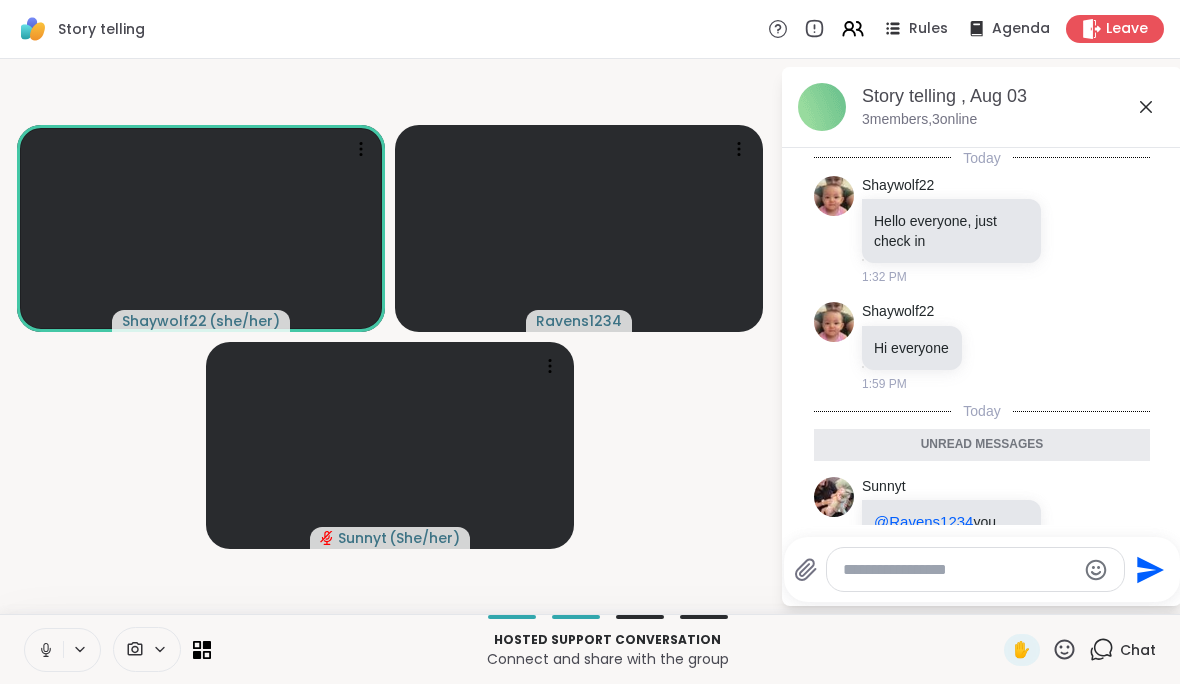 scroll, scrollTop: 68, scrollLeft: 0, axis: vertical 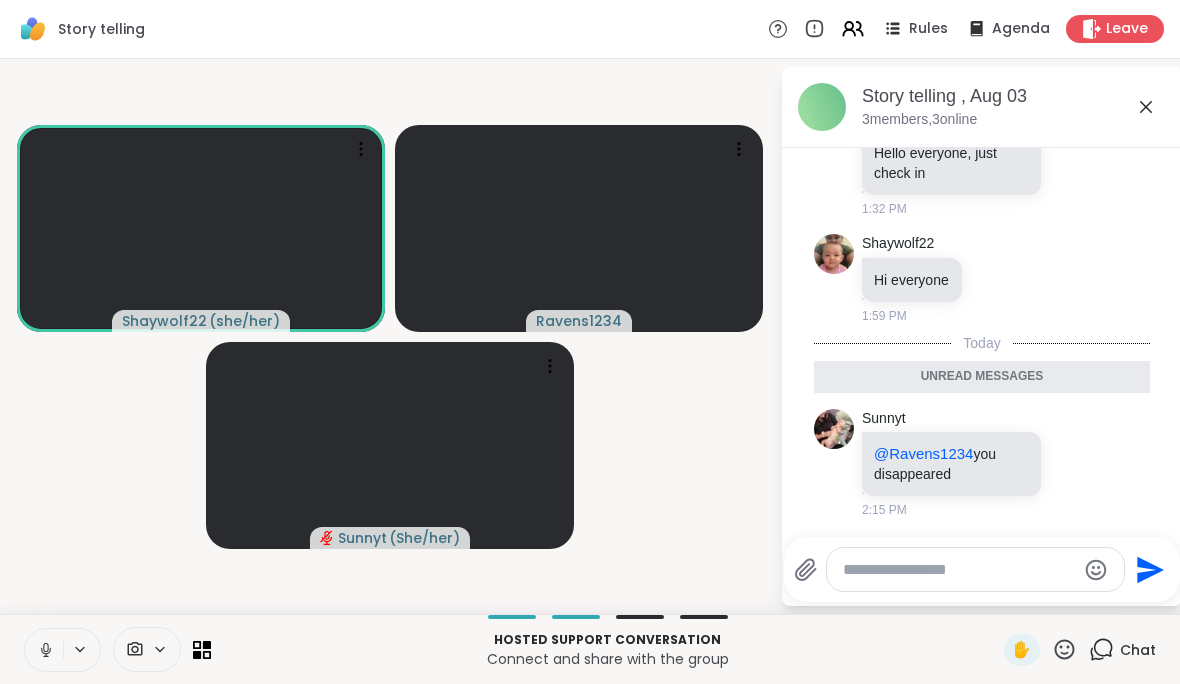 click 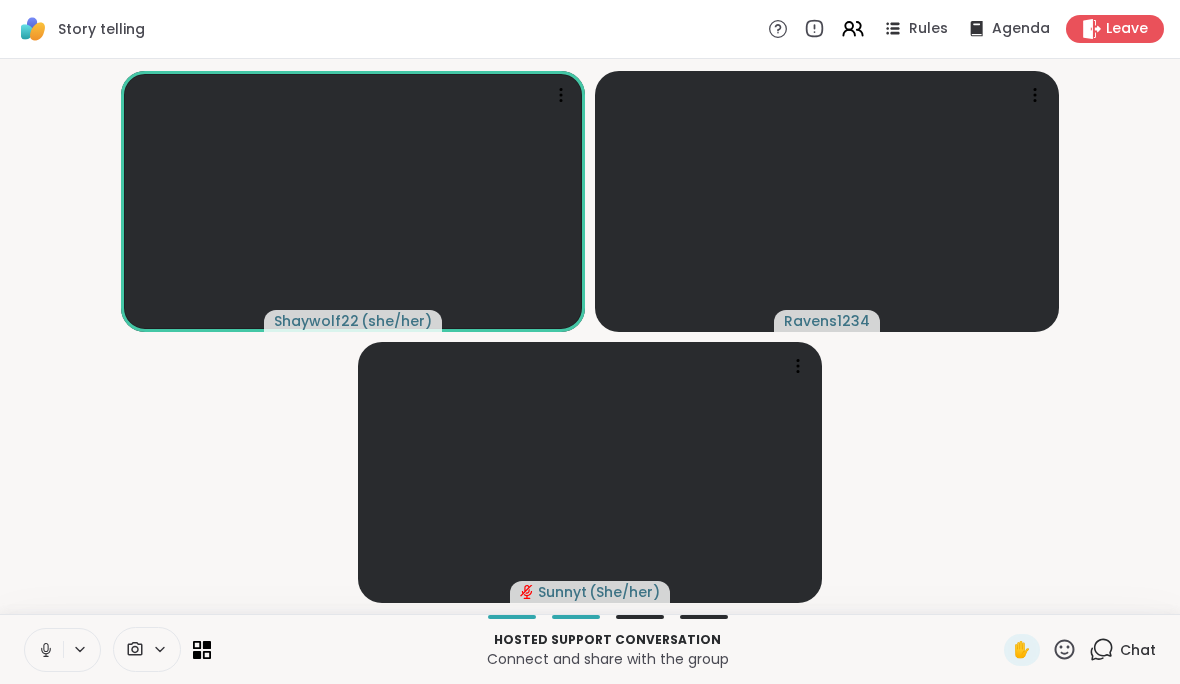 click on "Story telling  Rules Agenda Leave" at bounding box center (590, 29) 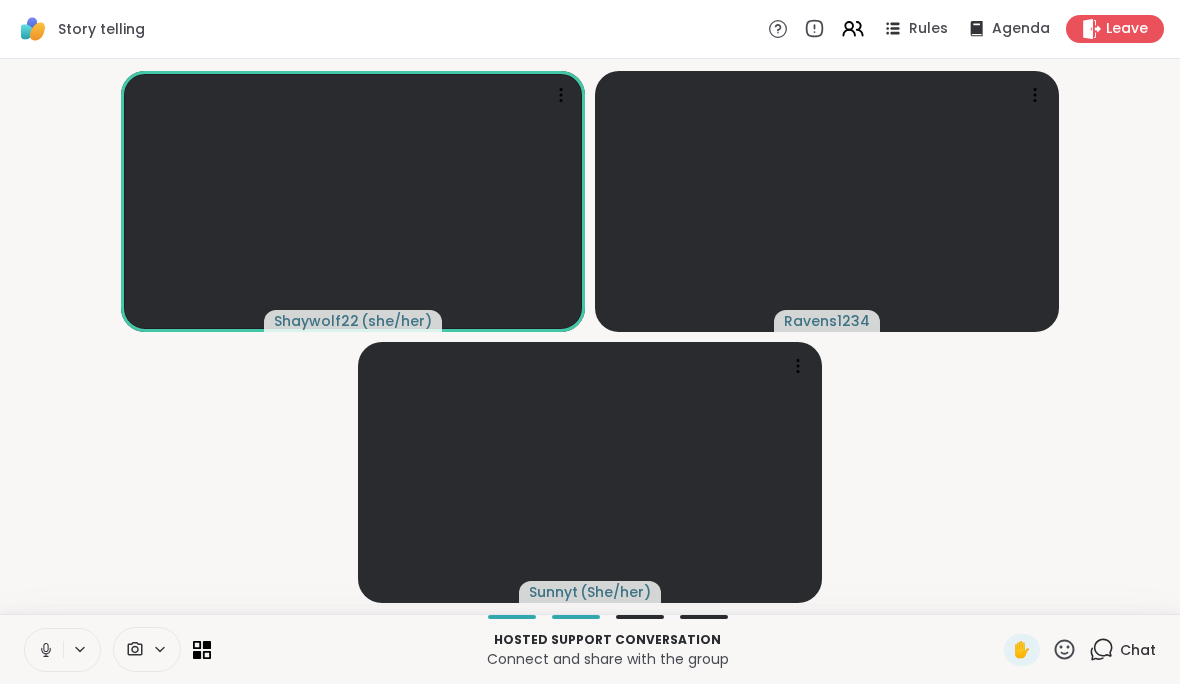 click on "Leave" at bounding box center [1115, 29] 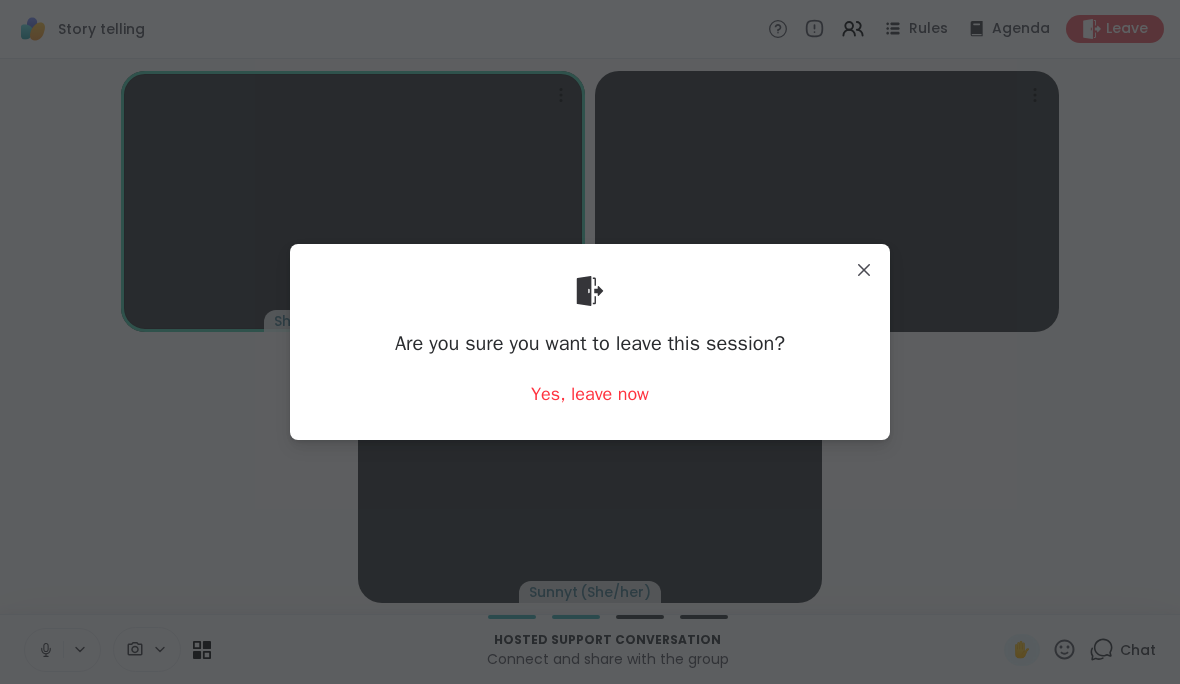 click on "Yes, leave now" at bounding box center (590, 394) 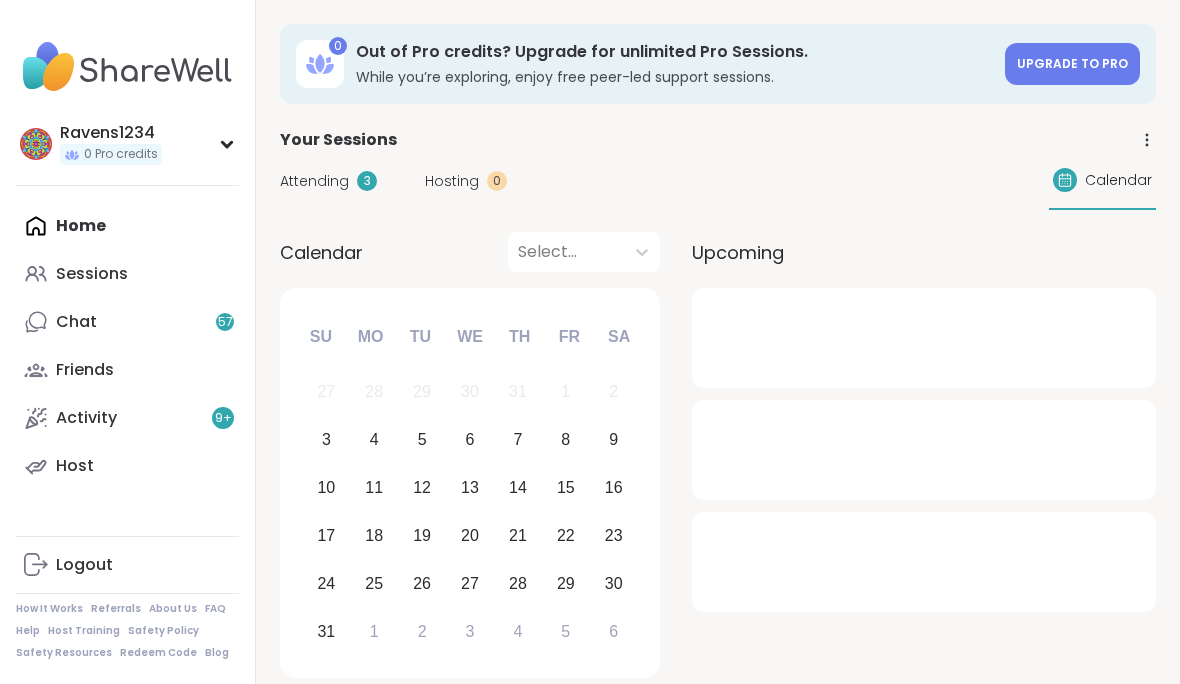 scroll, scrollTop: 0, scrollLeft: 0, axis: both 